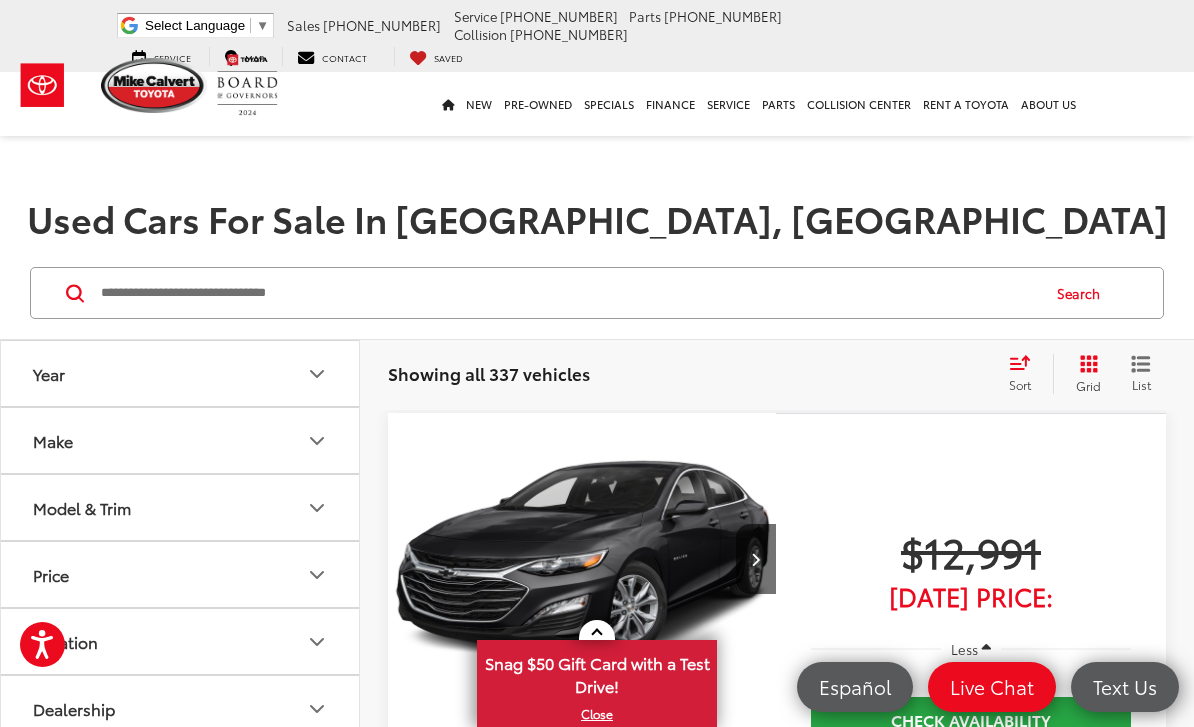 scroll, scrollTop: 3743, scrollLeft: 0, axis: vertical 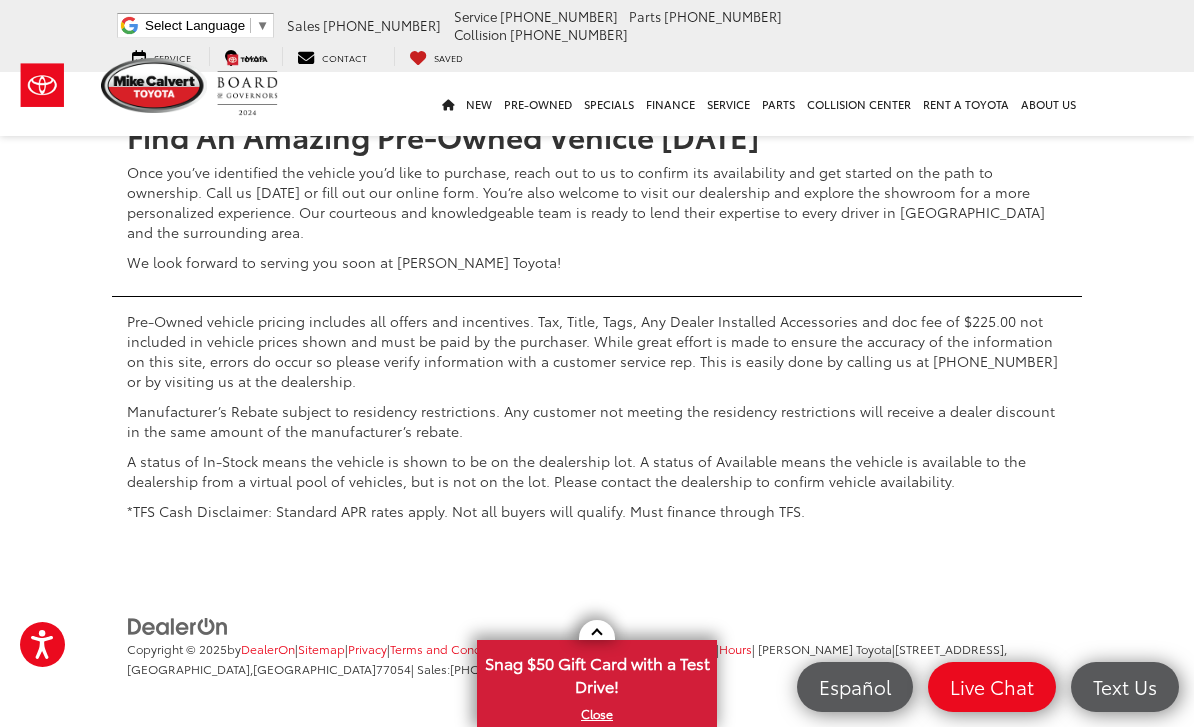 click on "2" at bounding box center (808, -386) 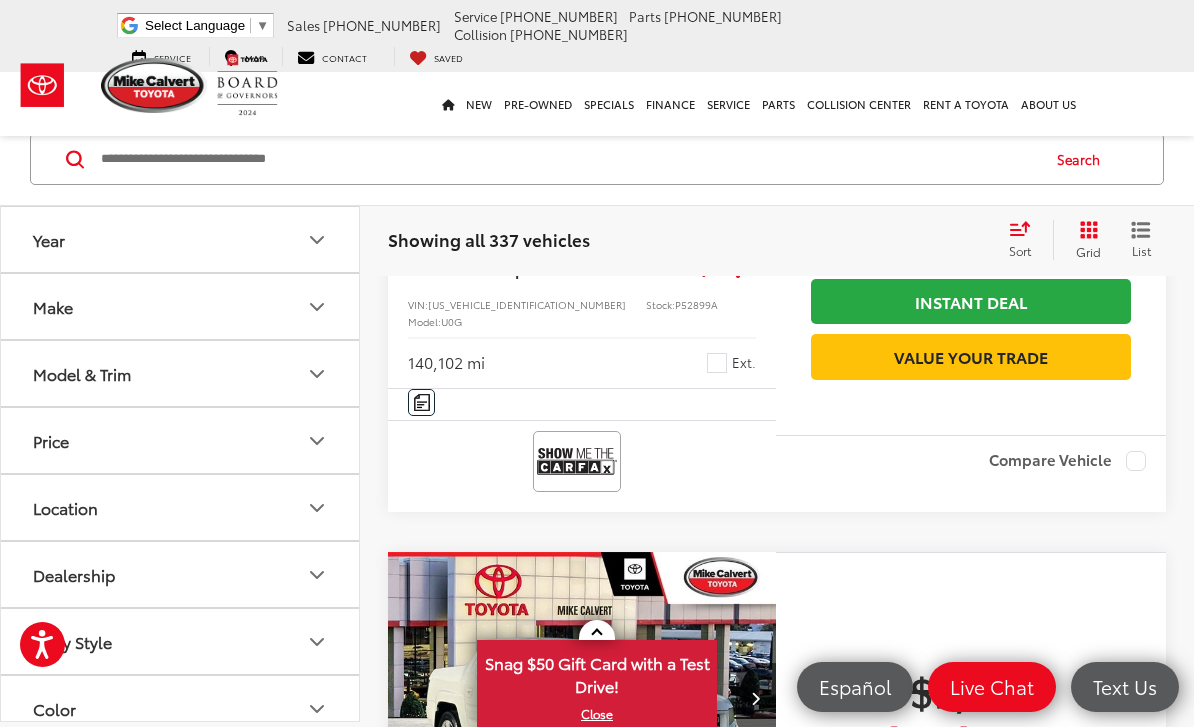 scroll, scrollTop: 2919, scrollLeft: 0, axis: vertical 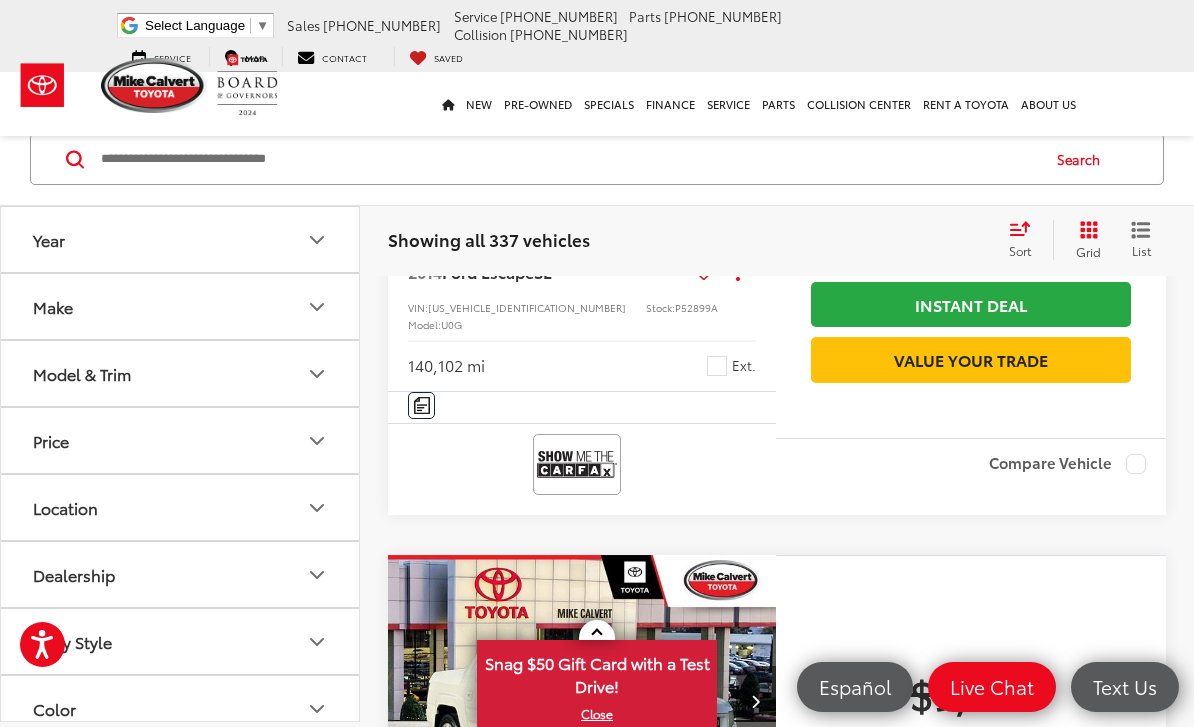 click at bounding box center [756, 89] 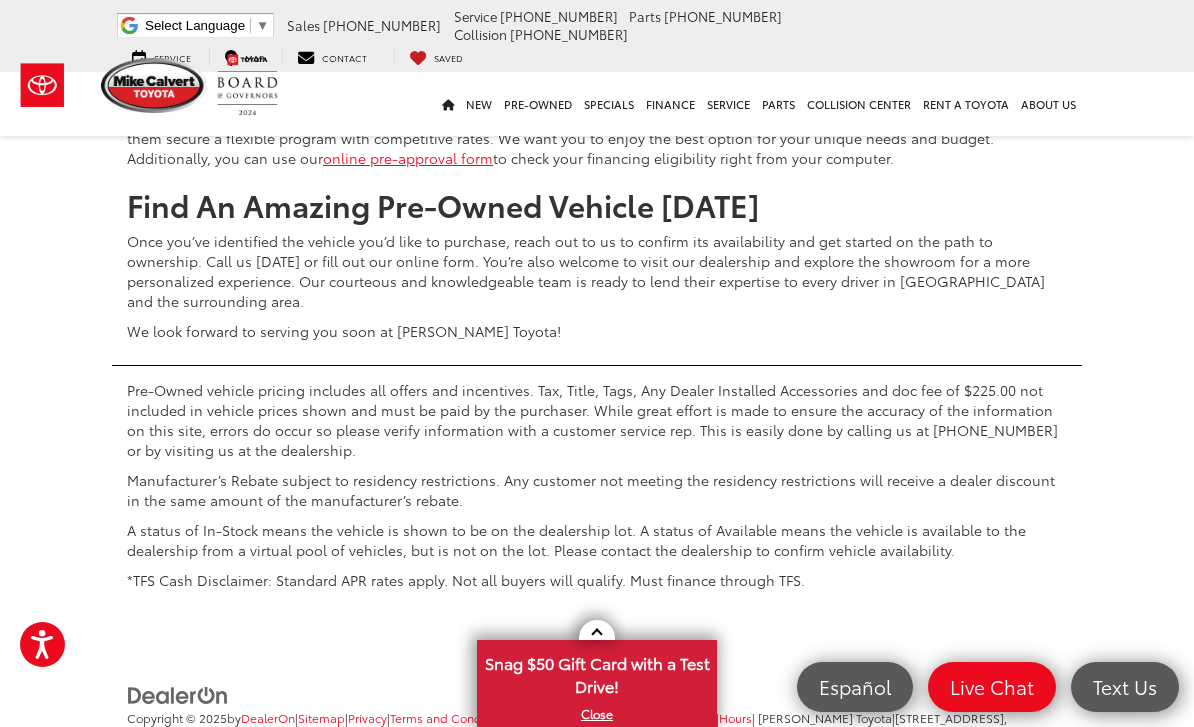 scroll, scrollTop: 8133, scrollLeft: 0, axis: vertical 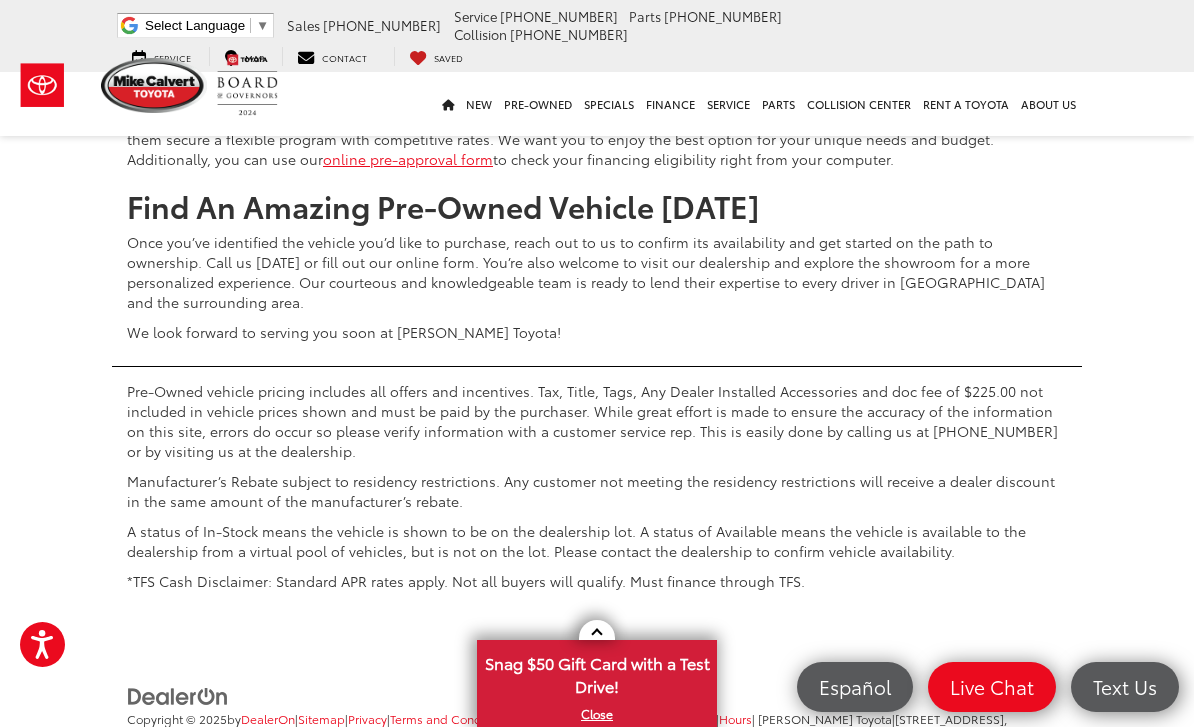 click on "3" at bounding box center [838, -316] 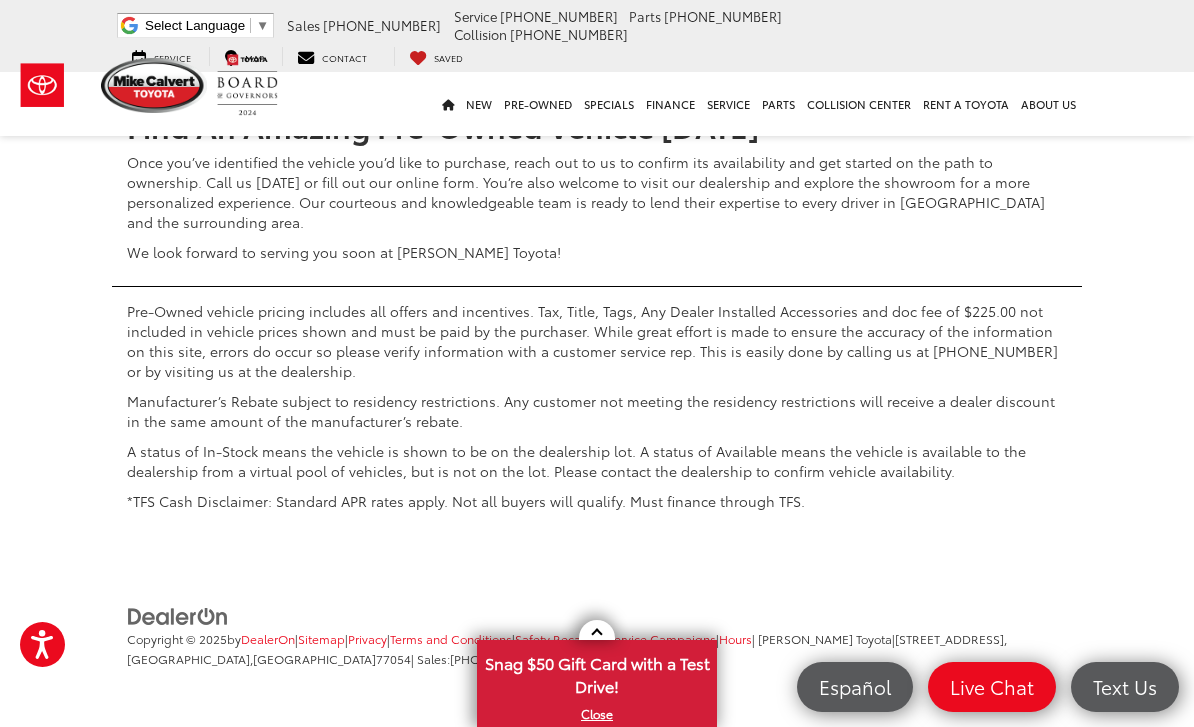 scroll, scrollTop: 8264, scrollLeft: 0, axis: vertical 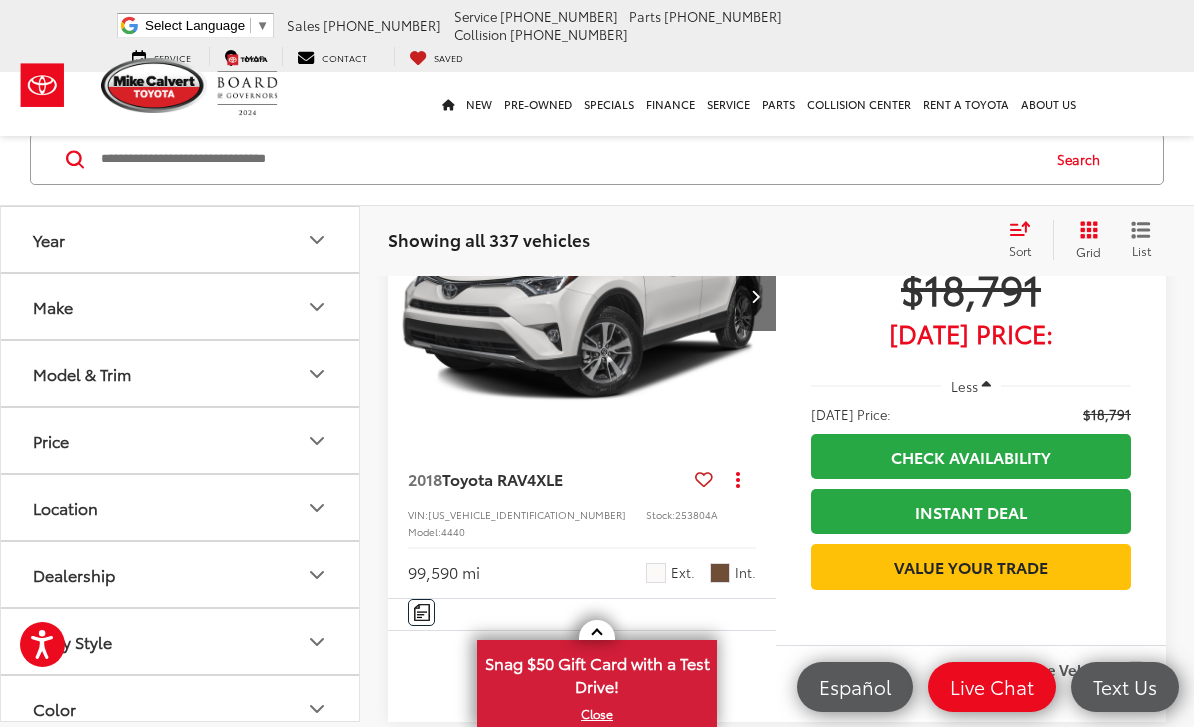 click on "Less" at bounding box center [971, -226] 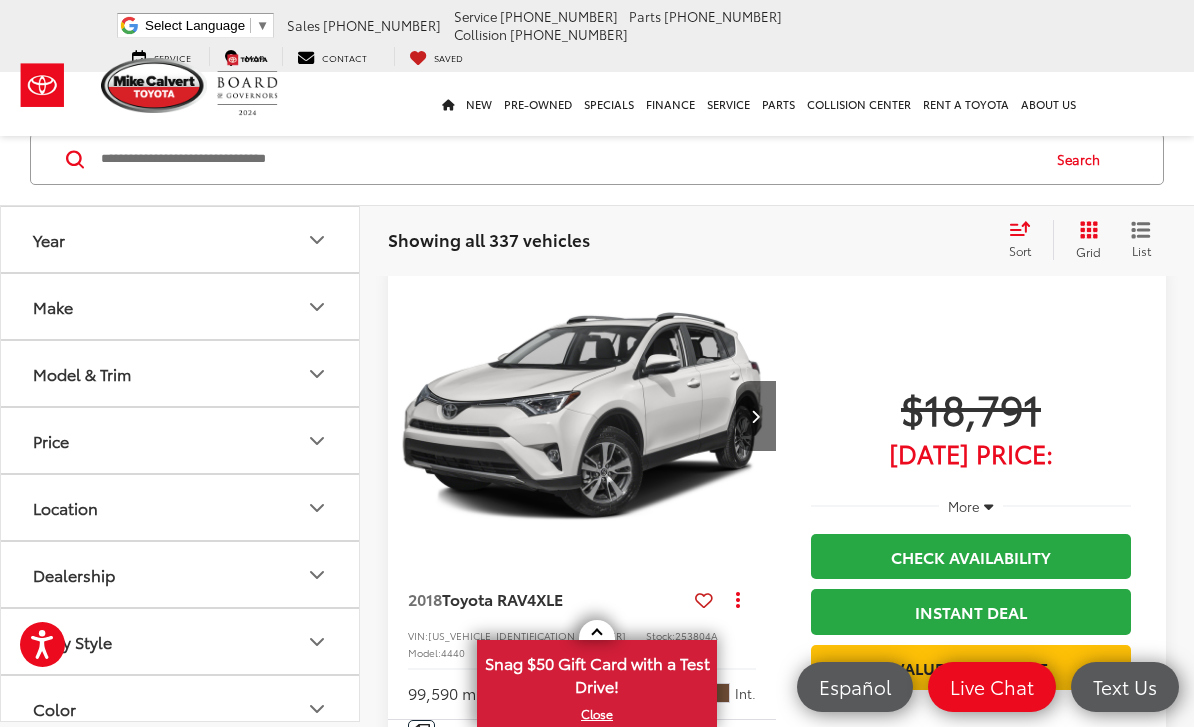 click at bounding box center [988, -103] 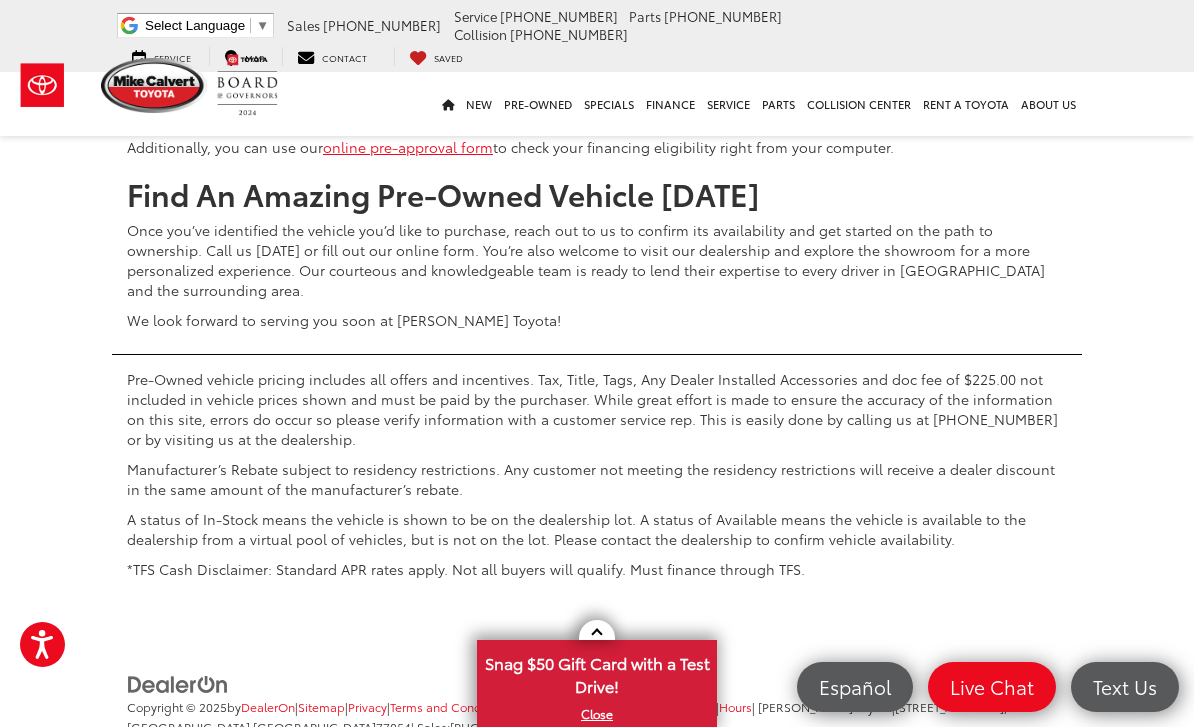 scroll, scrollTop: 8149, scrollLeft: 0, axis: vertical 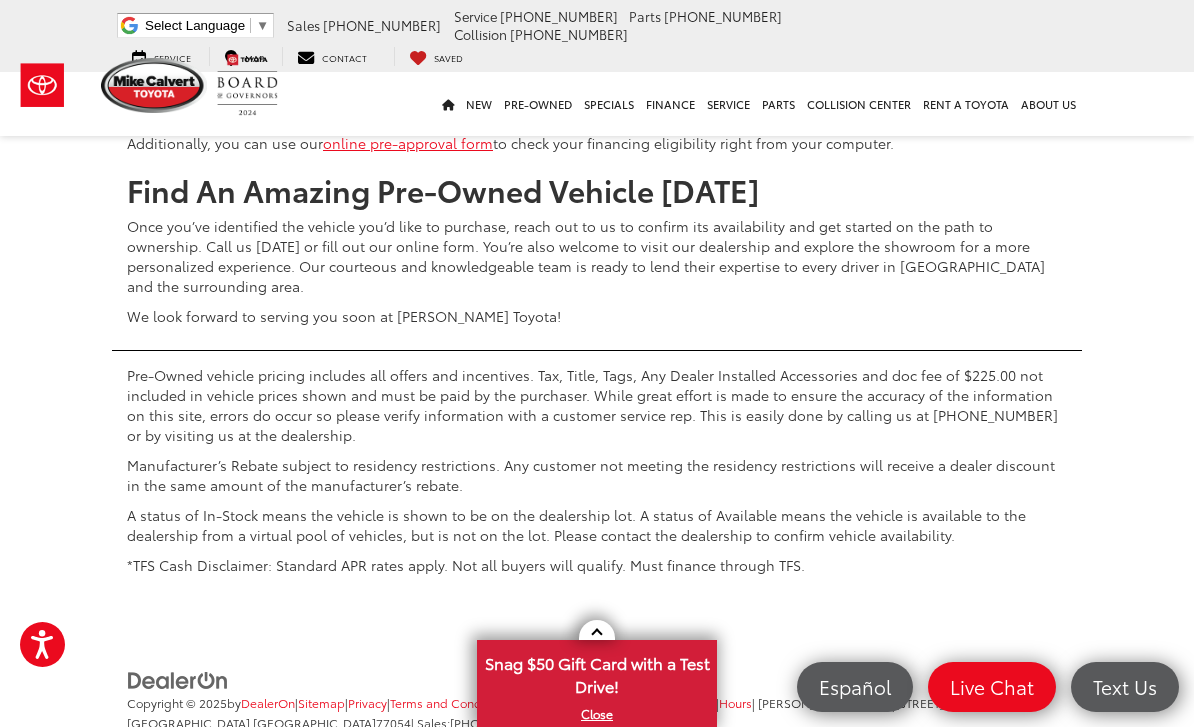 click on "6" at bounding box center (868, -332) 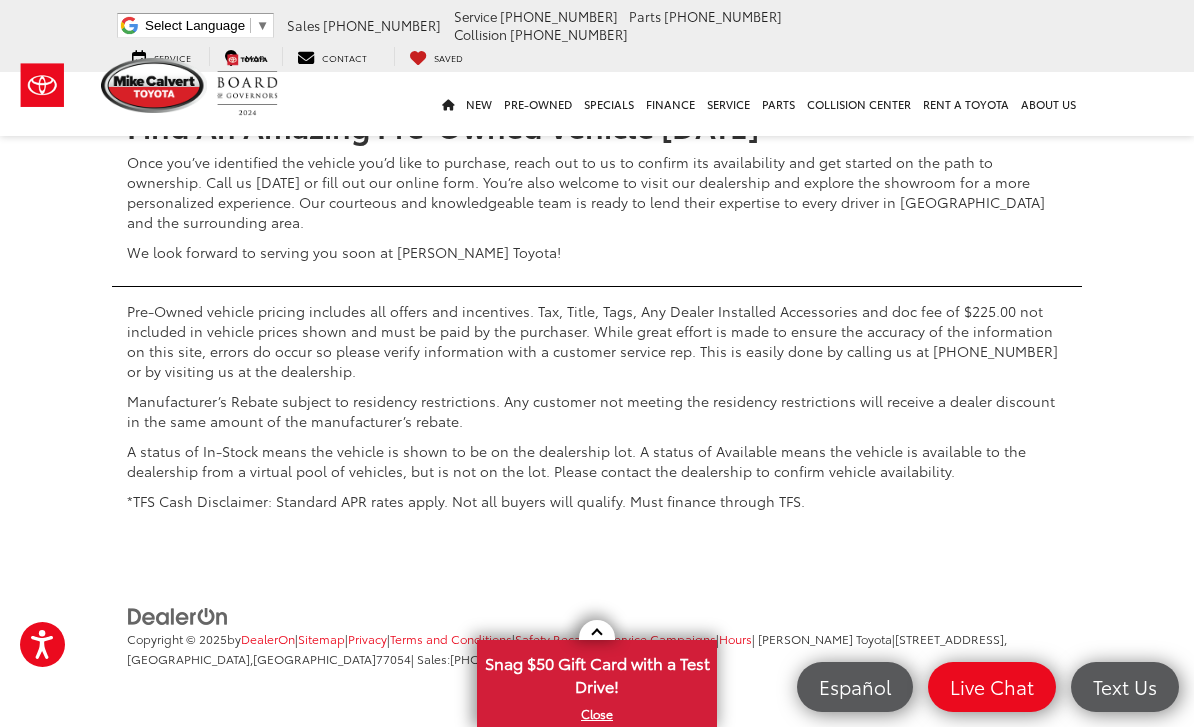 scroll, scrollTop: 8393, scrollLeft: 0, axis: vertical 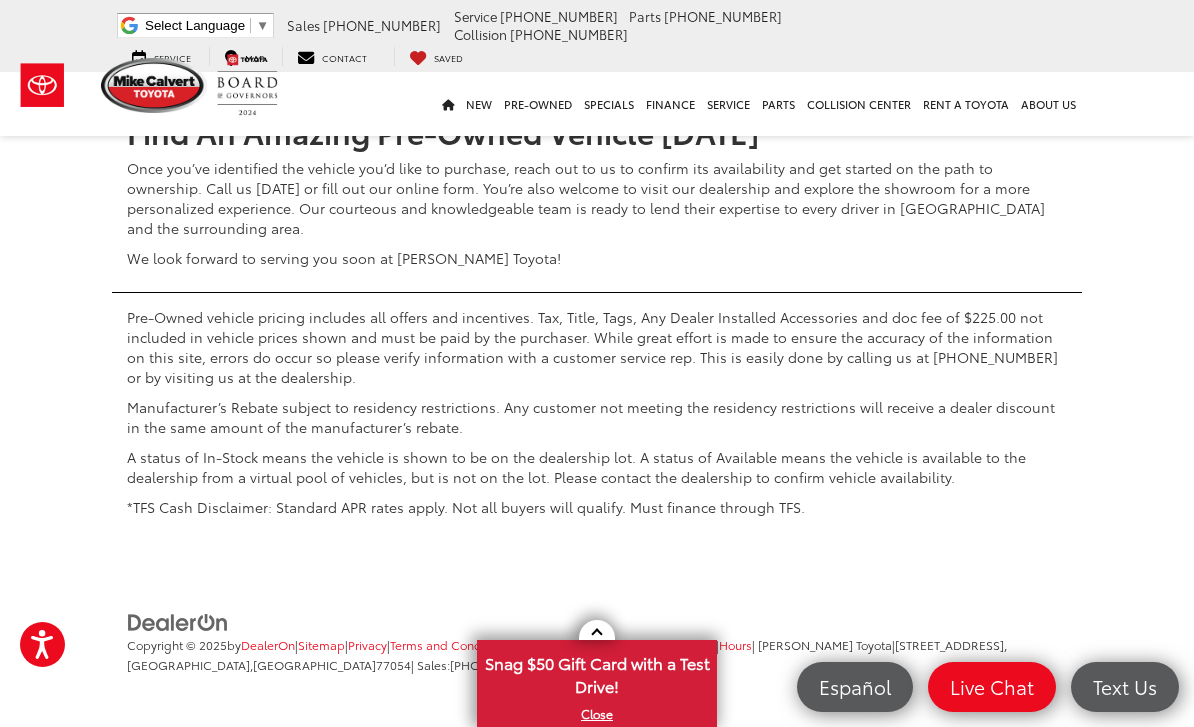 click on "8" at bounding box center (868, -390) 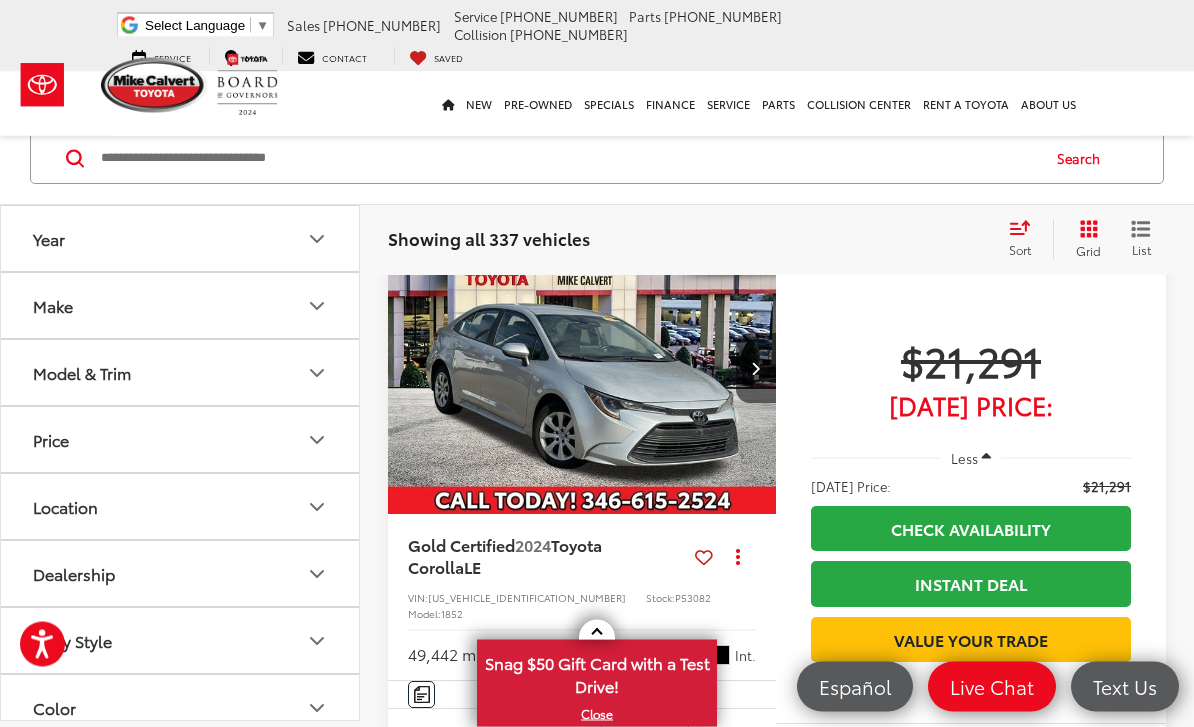 scroll, scrollTop: 0, scrollLeft: 0, axis: both 